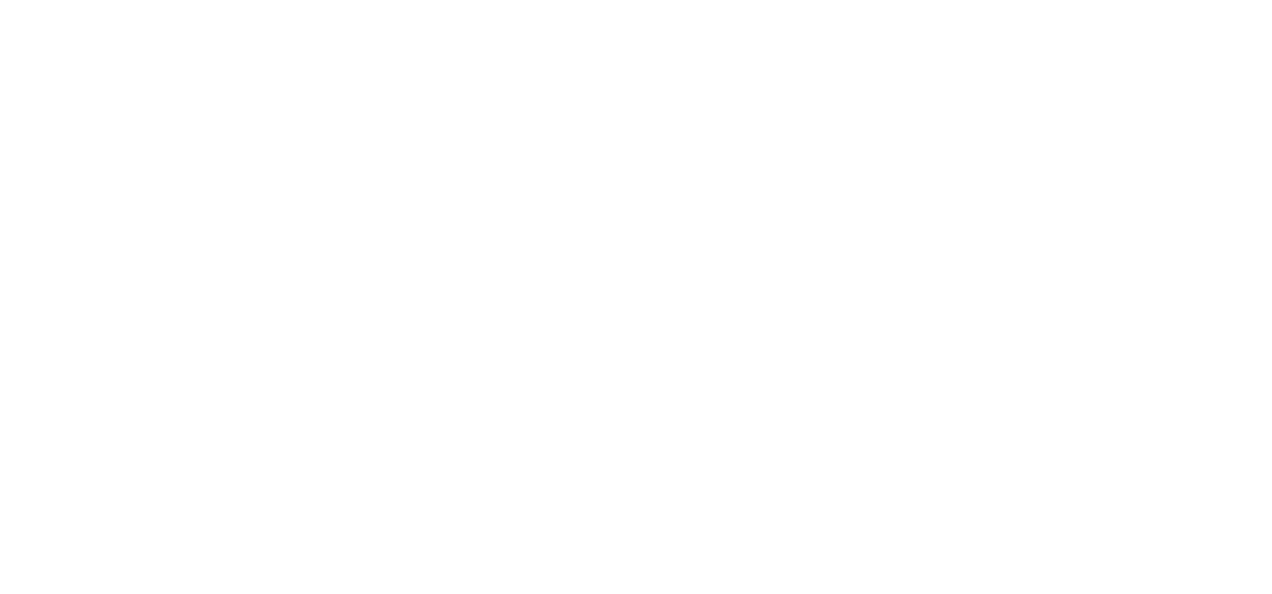 scroll, scrollTop: 0, scrollLeft: 0, axis: both 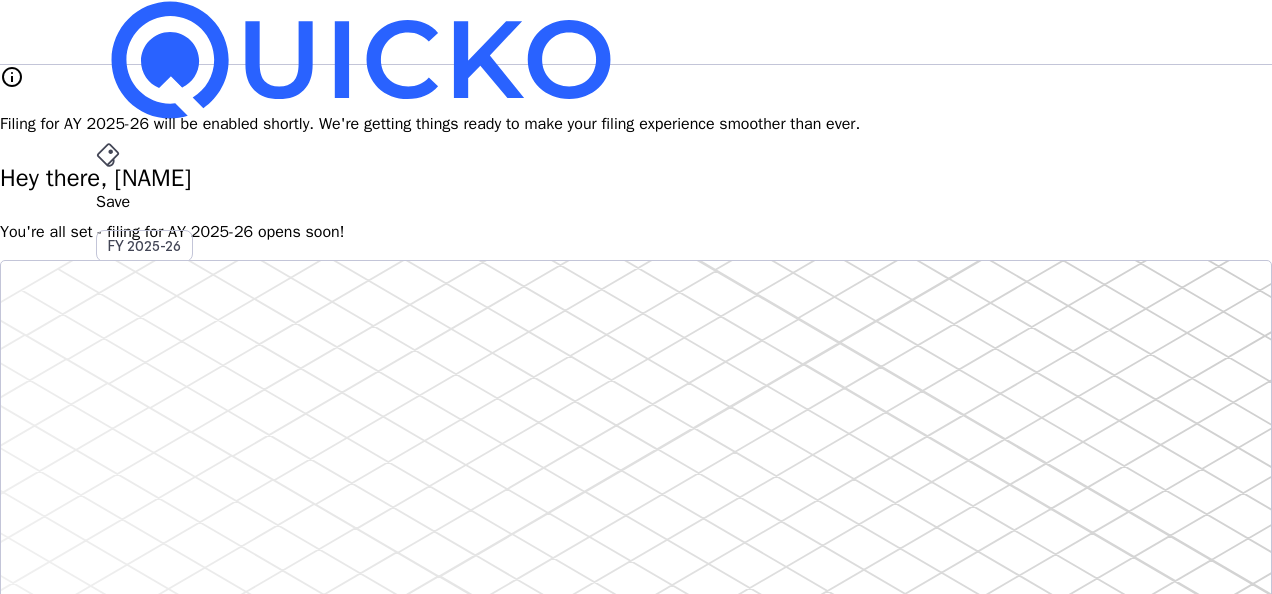 drag, startPoint x: 674, startPoint y: 100, endPoint x: 1069, endPoint y: 130, distance: 396.1376 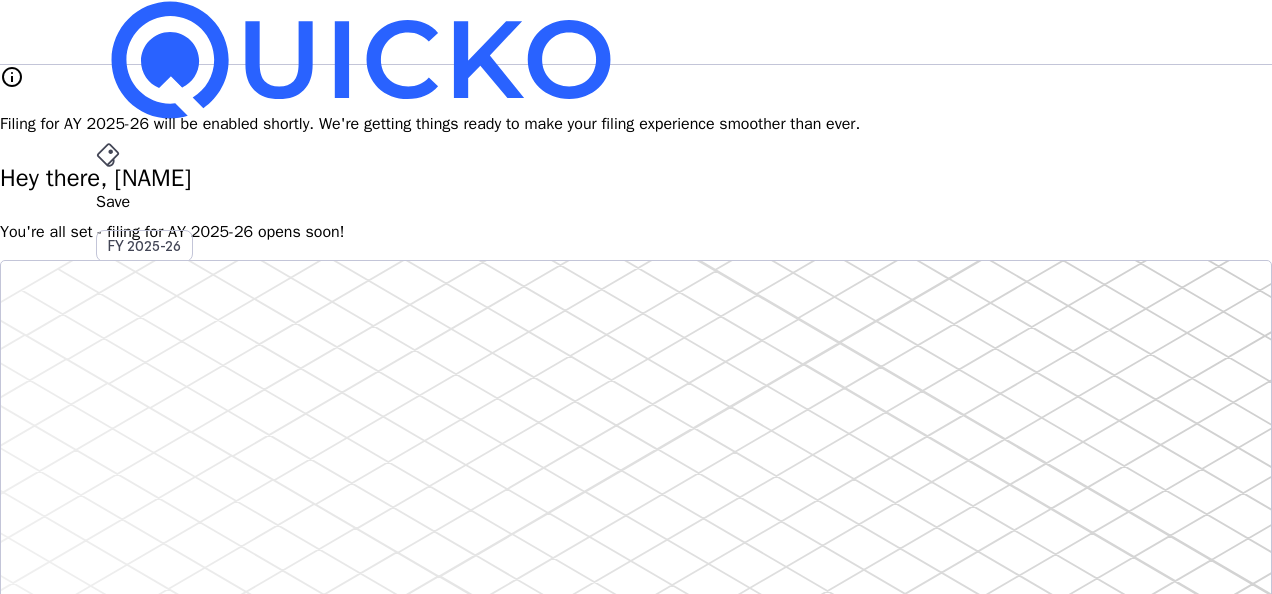 click on "AY 2025-26" at bounding box center [145, 452] 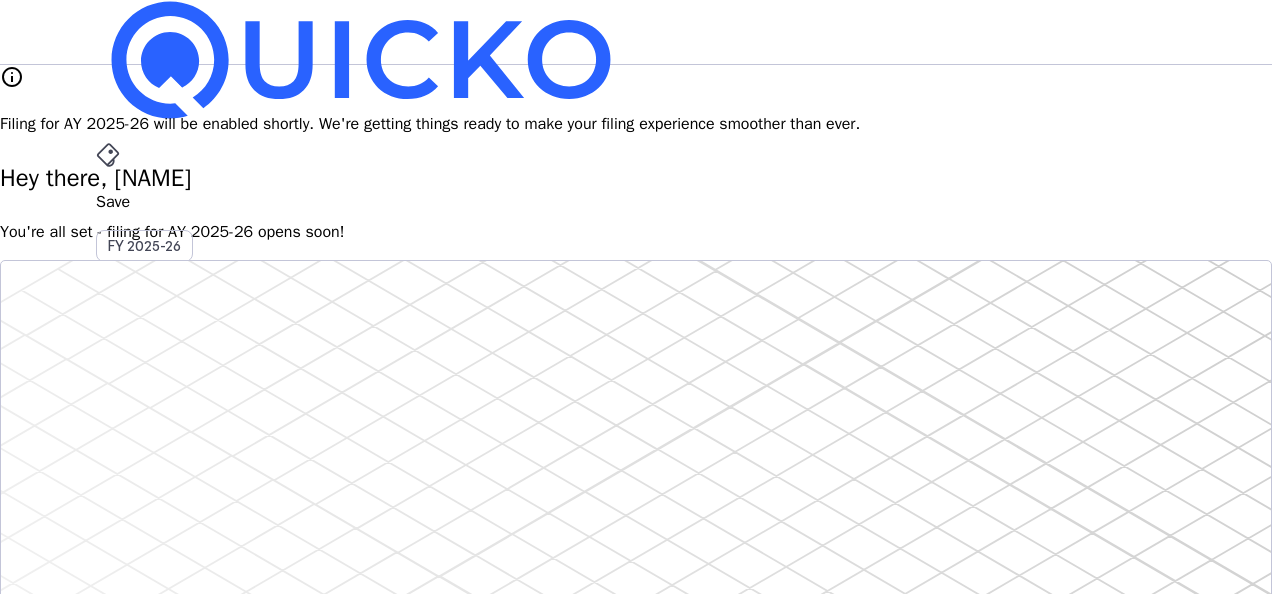 click on "You're all set - filing for AY 2025-26 opens soon!" at bounding box center (636, 232) 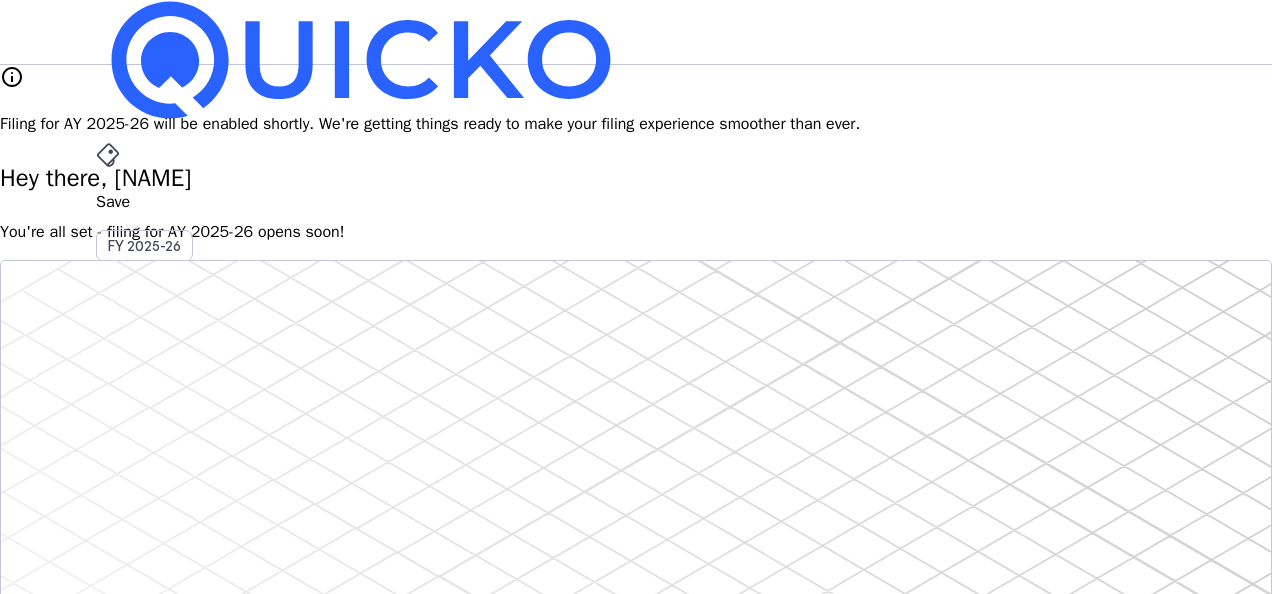 click on "Upgrade" at bounding box center (148, 623) 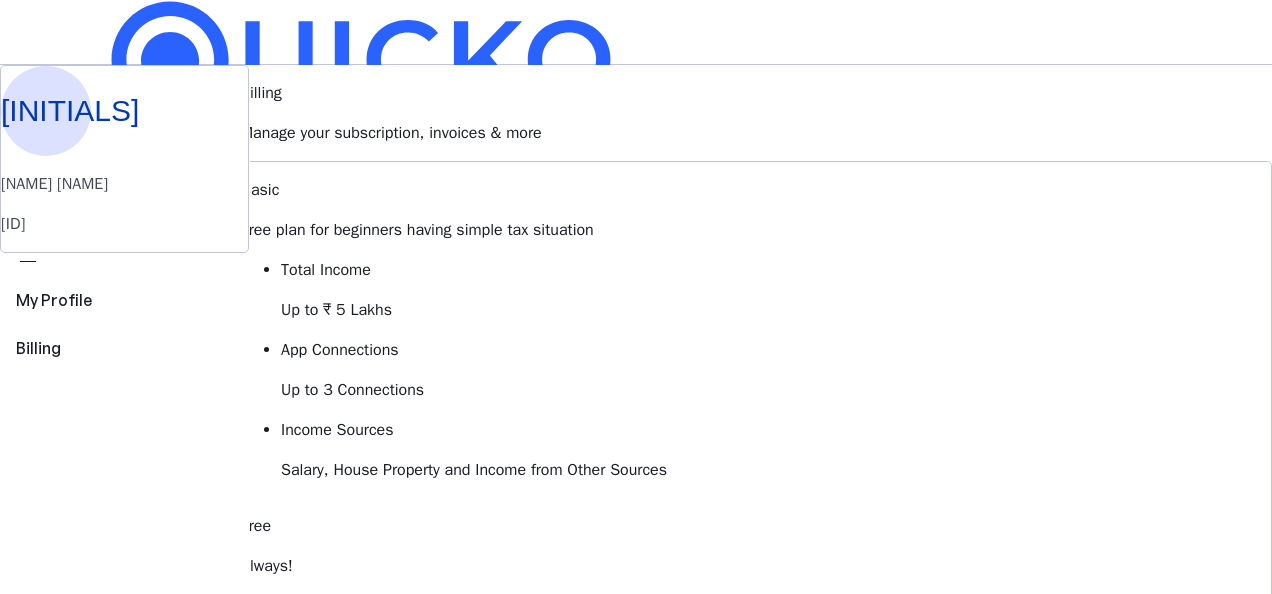 click on "Upgrade [INITIALS] [NAME] [NAME] [ID] perm_identity My Profile view_carousel Billing Billing Manage your subscription, invoices & more Basic Free plan for beginners having simple tax situation Total Income Up to ₹ 5 Lakhs App Connections Up to 3 Connections Income Sources Salary, House Property and Income from Other Sources Free Always! Current Plan Essential Step-up plan for individuals having diverse income sources Total Income Up to ₹10 Lakhs App Connections Up to 5 Connections Income Sources Basic plus Capital Gains and Business & Profession Starts at ₹ 149 per month, billed annually Upgrade to Essential Elite Best Value! All-inclusive plan for individuals having hight net worth Total Income Unlimited App Connections Unlimited Income Sources All Income Sources including Foreign Income Starts at ₹ 199 per month, billed annually Upgrade to Elite View Comparison keyboard_arrow_down Billings history chevron_right FAQs" at bounding box center (636, 1216) 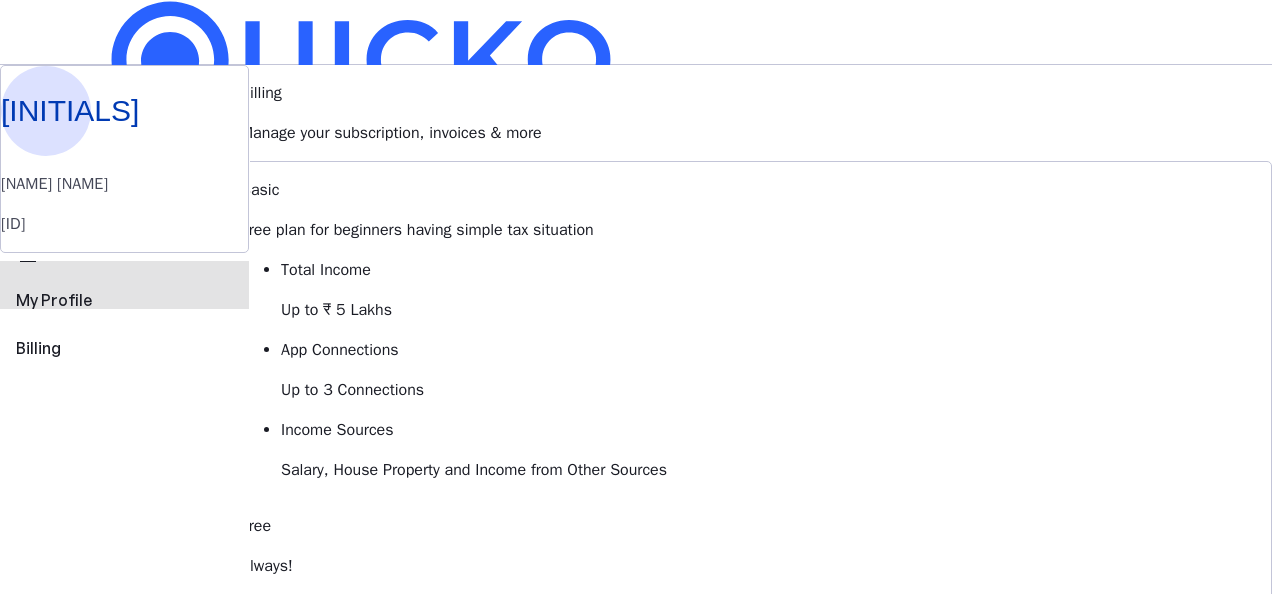 click on "My Profile" at bounding box center (124, 300) 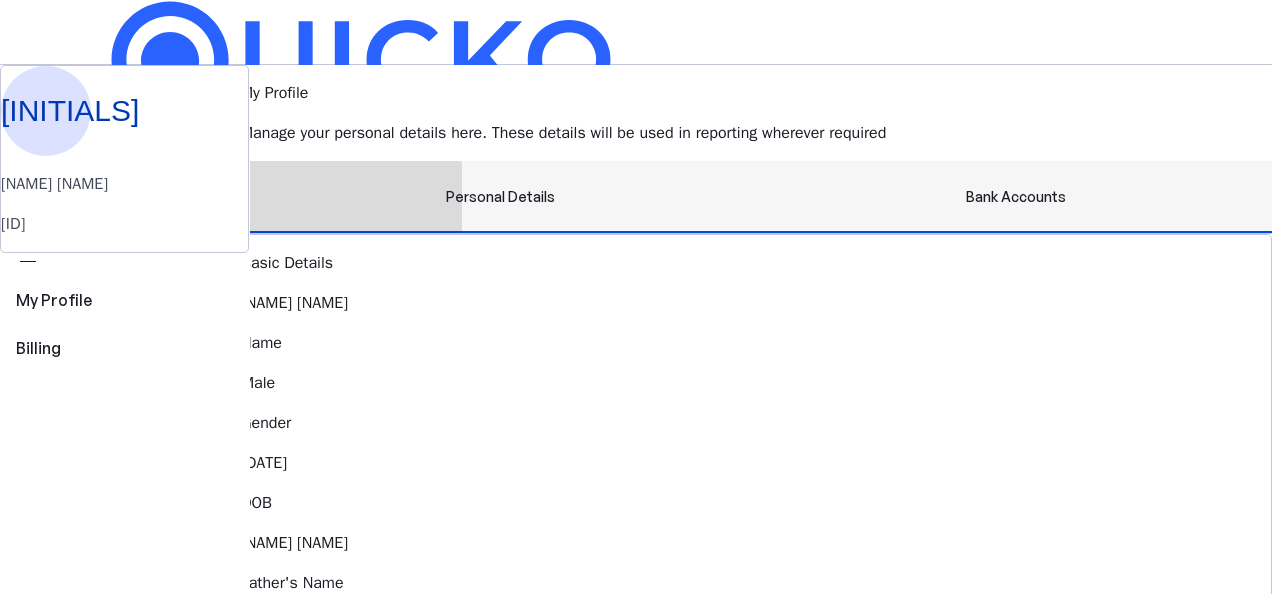 click on "Bank Accounts" at bounding box center [1016, 197] 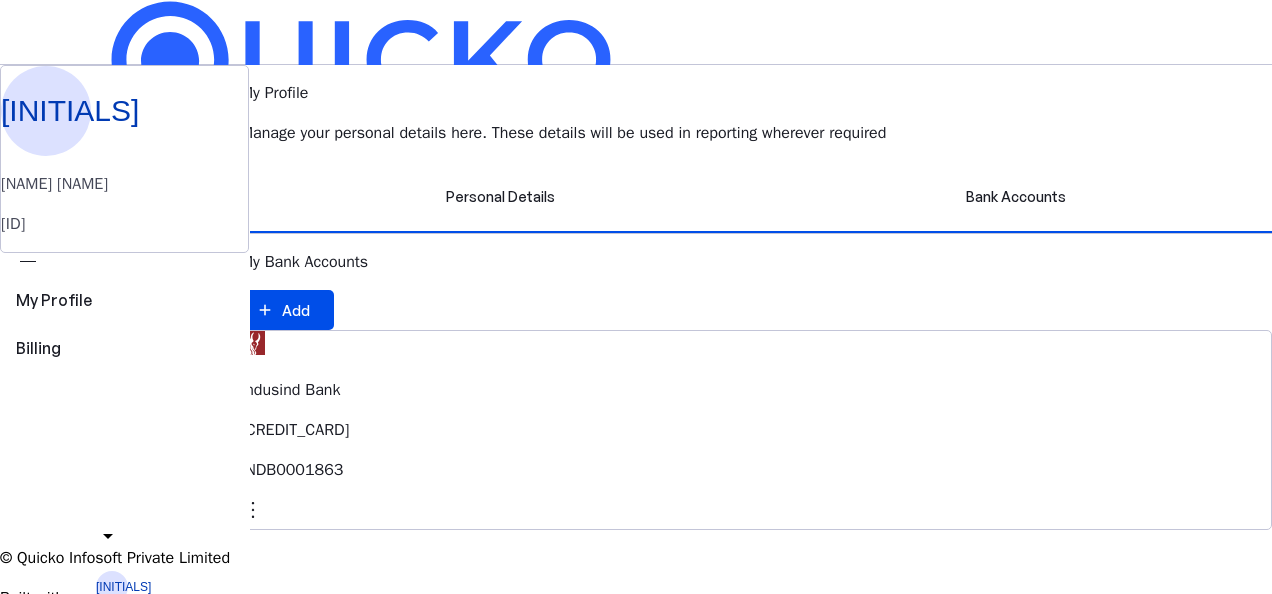 click at bounding box center [253, 510] 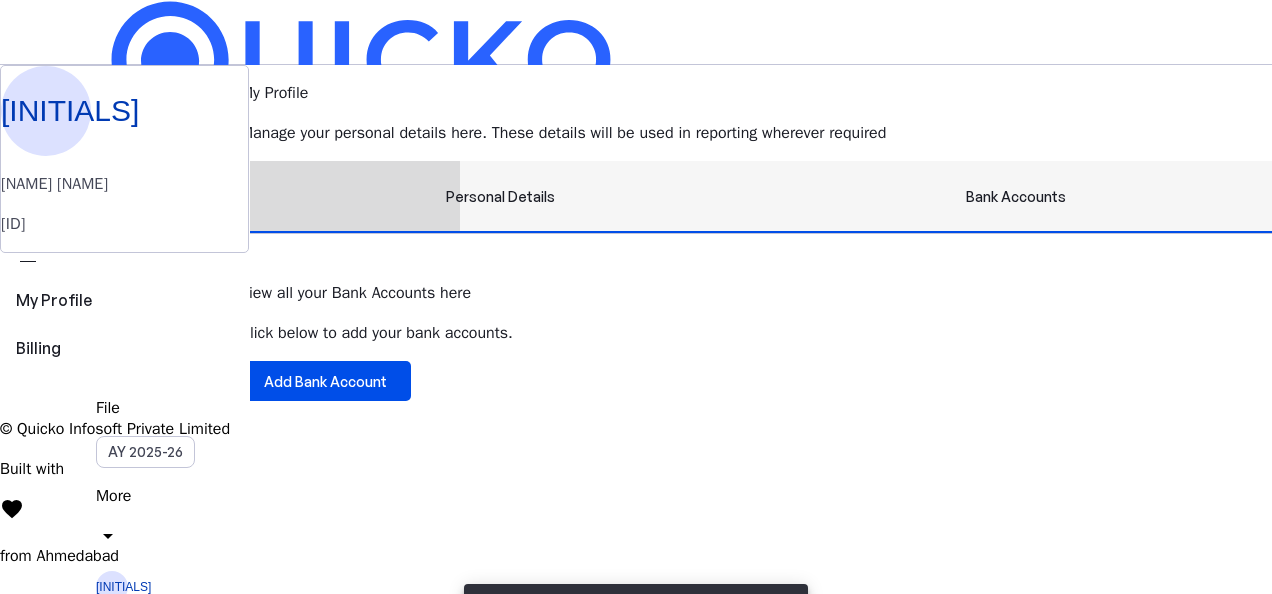 click on "Bank Accounts" at bounding box center (1016, 197) 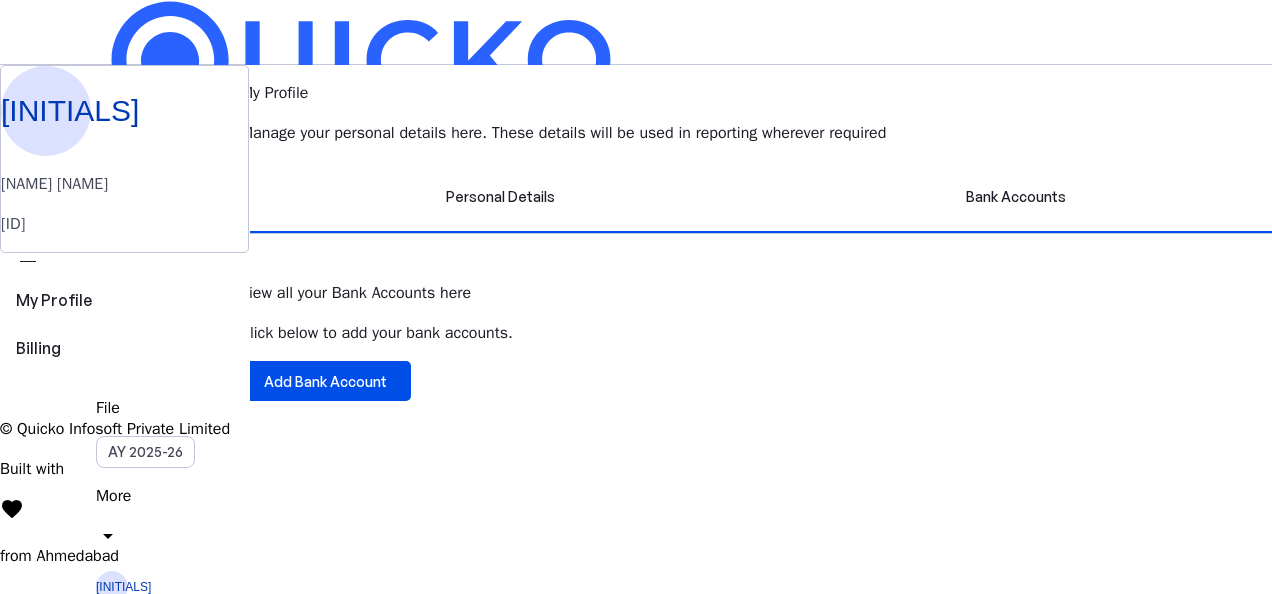 click at bounding box center (251, 246) 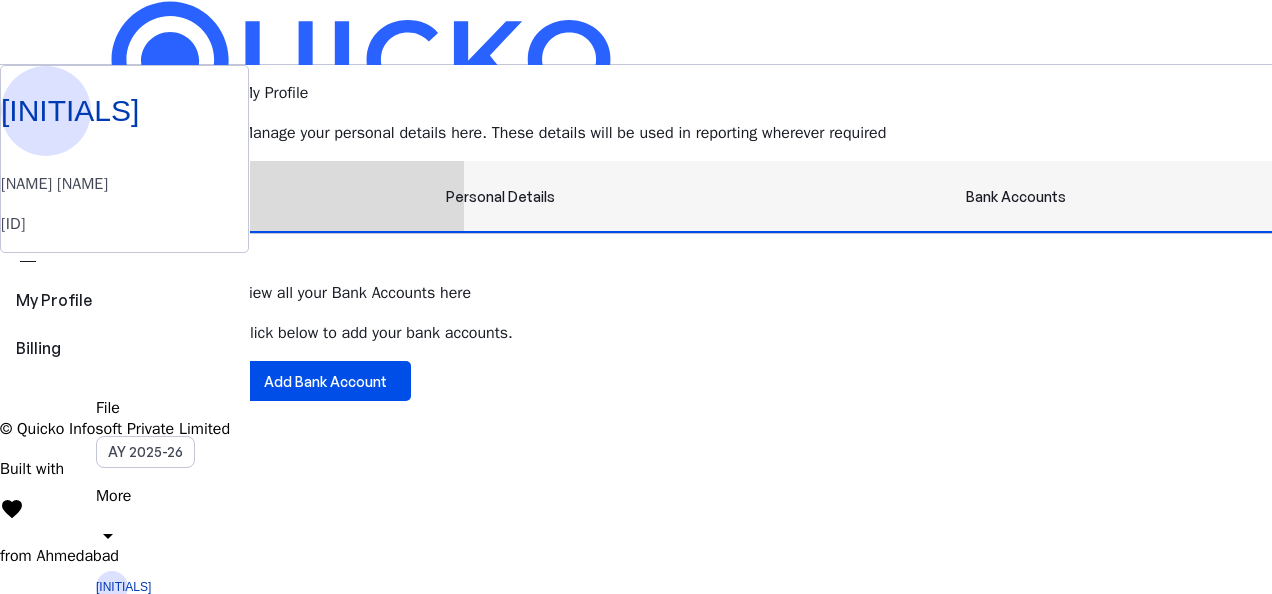 click on "Personal Details" at bounding box center [500, 197] 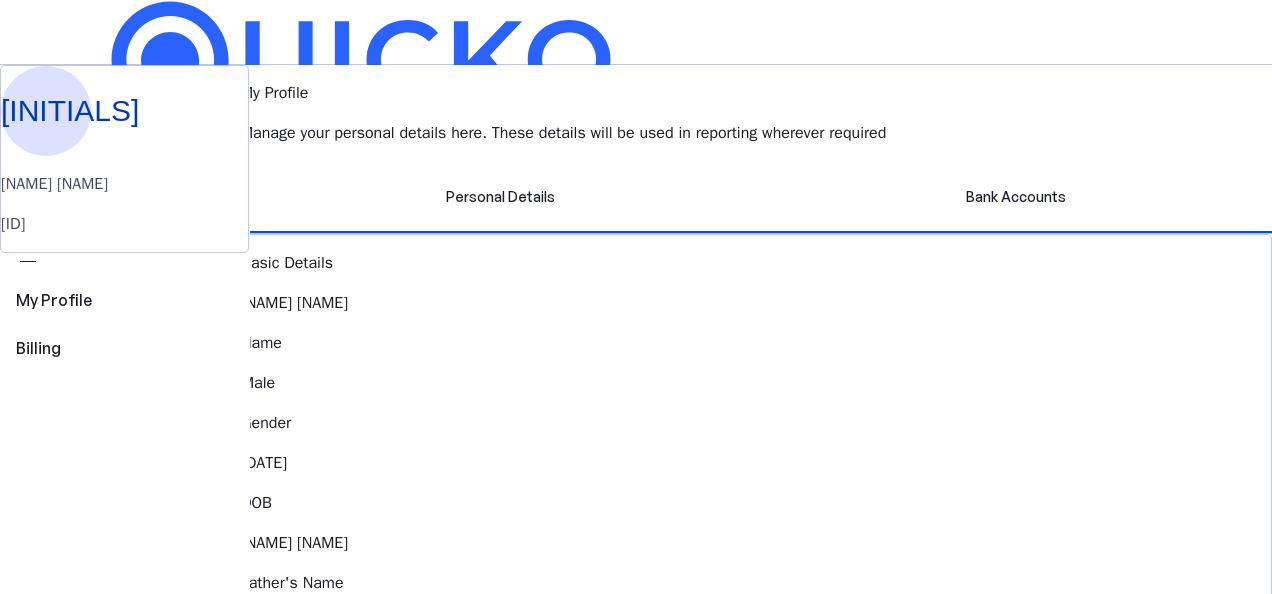 click on "[INITIALS]" at bounding box center [112, 587] 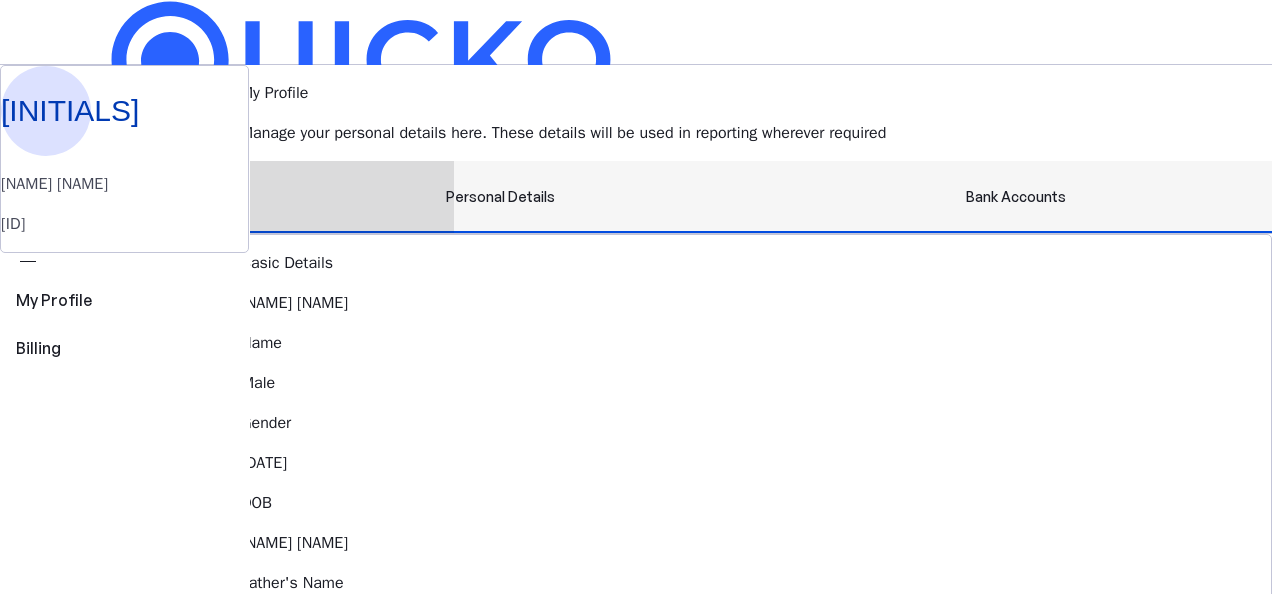 click on "Bank Accounts" at bounding box center (1016, 197) 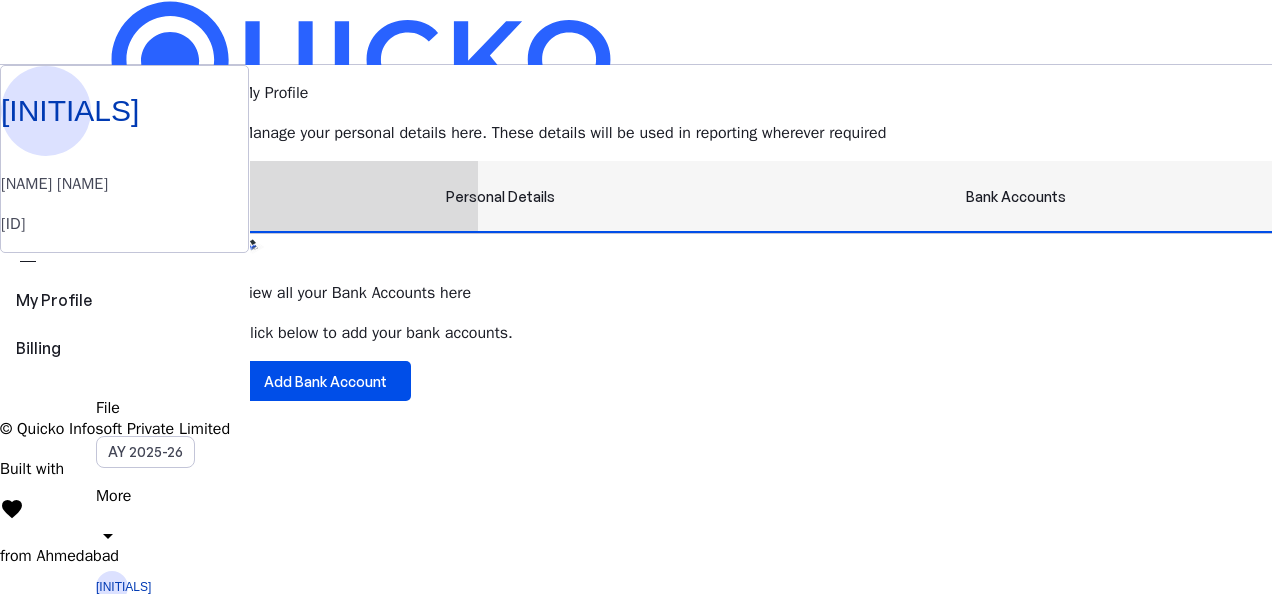 click on "Personal Details" at bounding box center [500, 197] 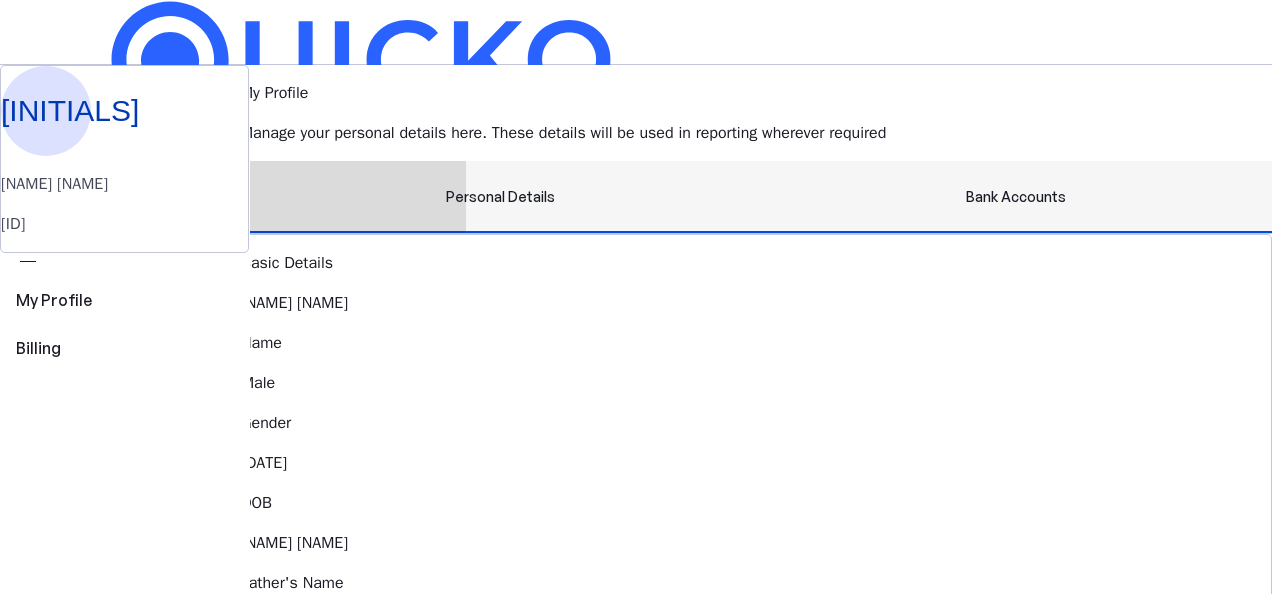 click on "Bank Accounts" at bounding box center [1016, 197] 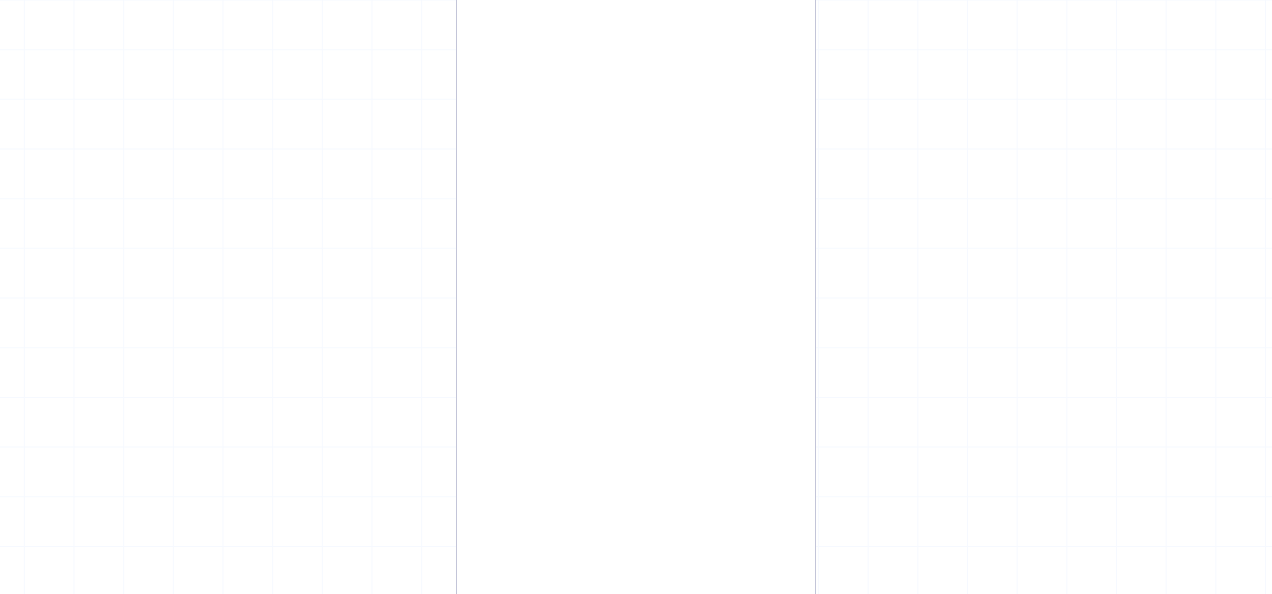 scroll, scrollTop: 0, scrollLeft: 0, axis: both 